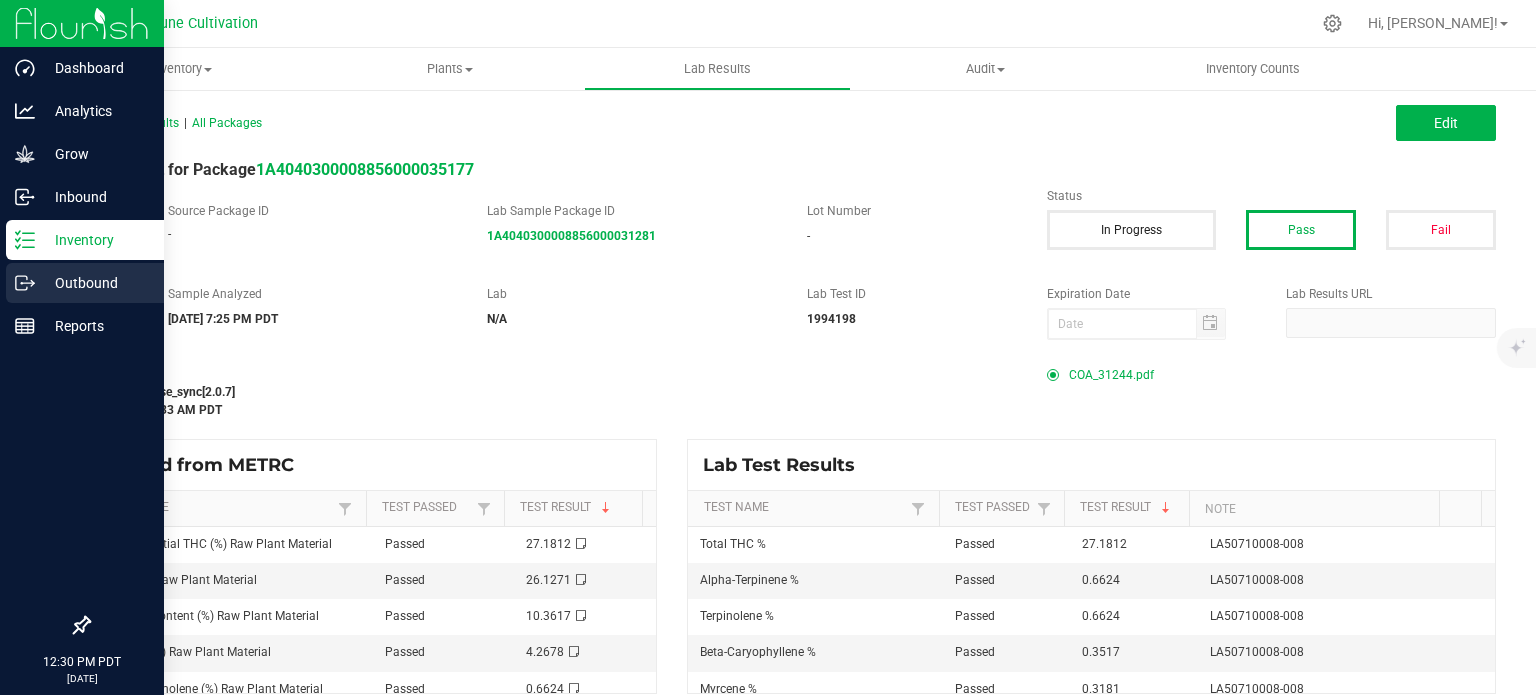 scroll, scrollTop: 0, scrollLeft: 0, axis: both 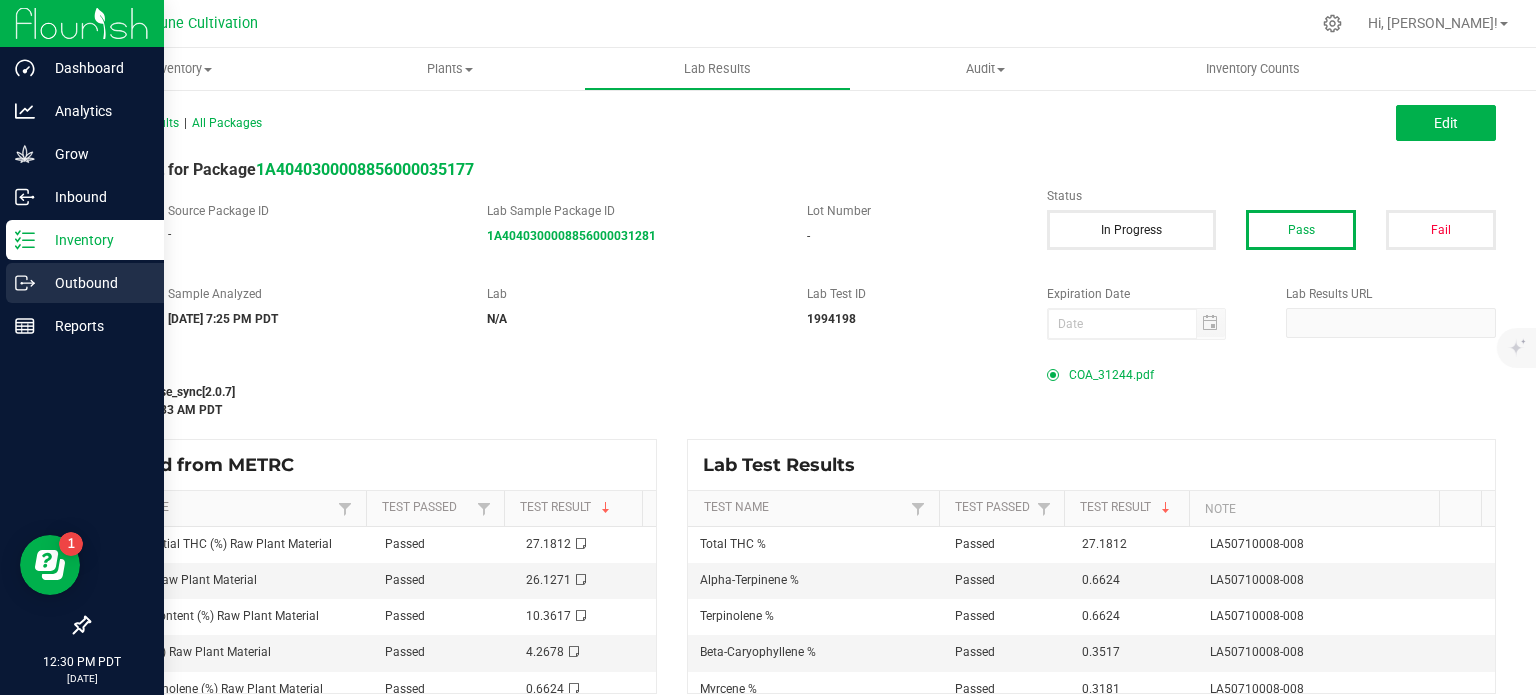 click 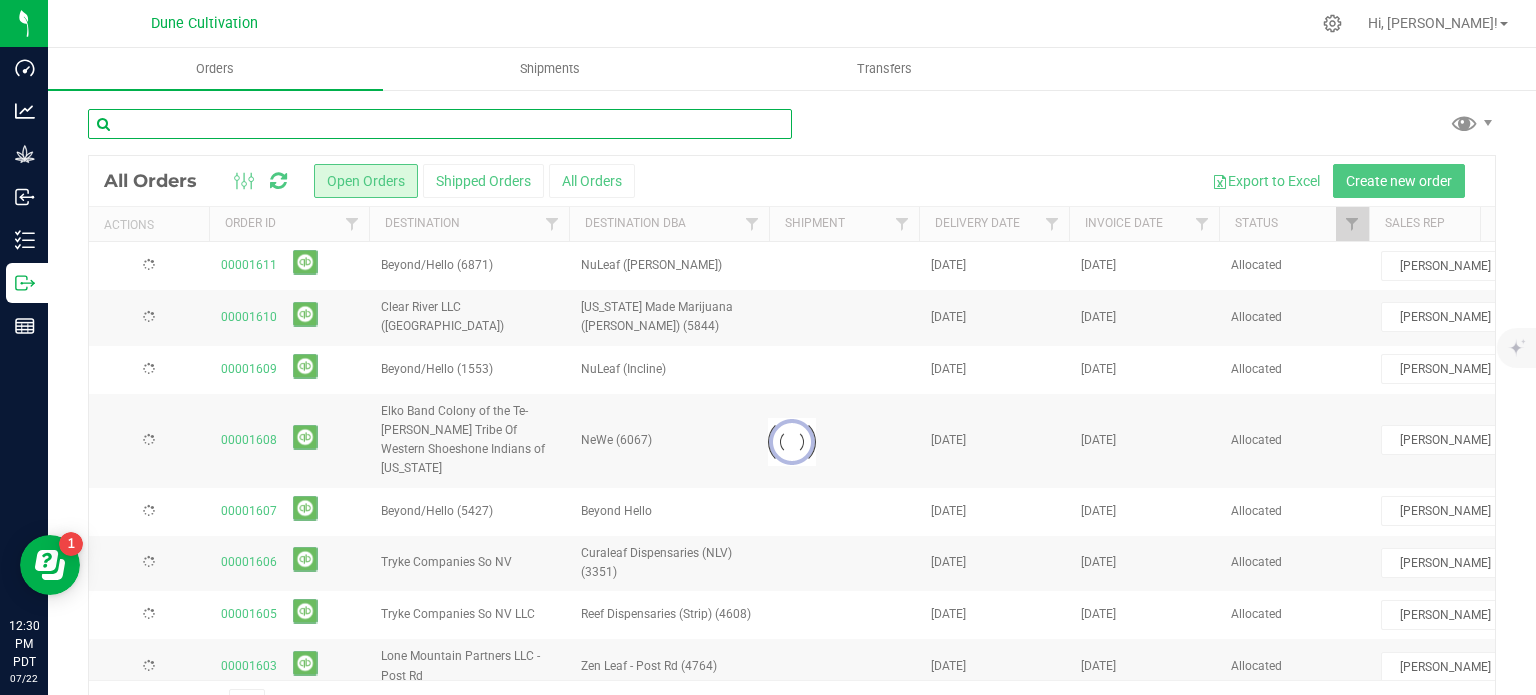 click at bounding box center [440, 124] 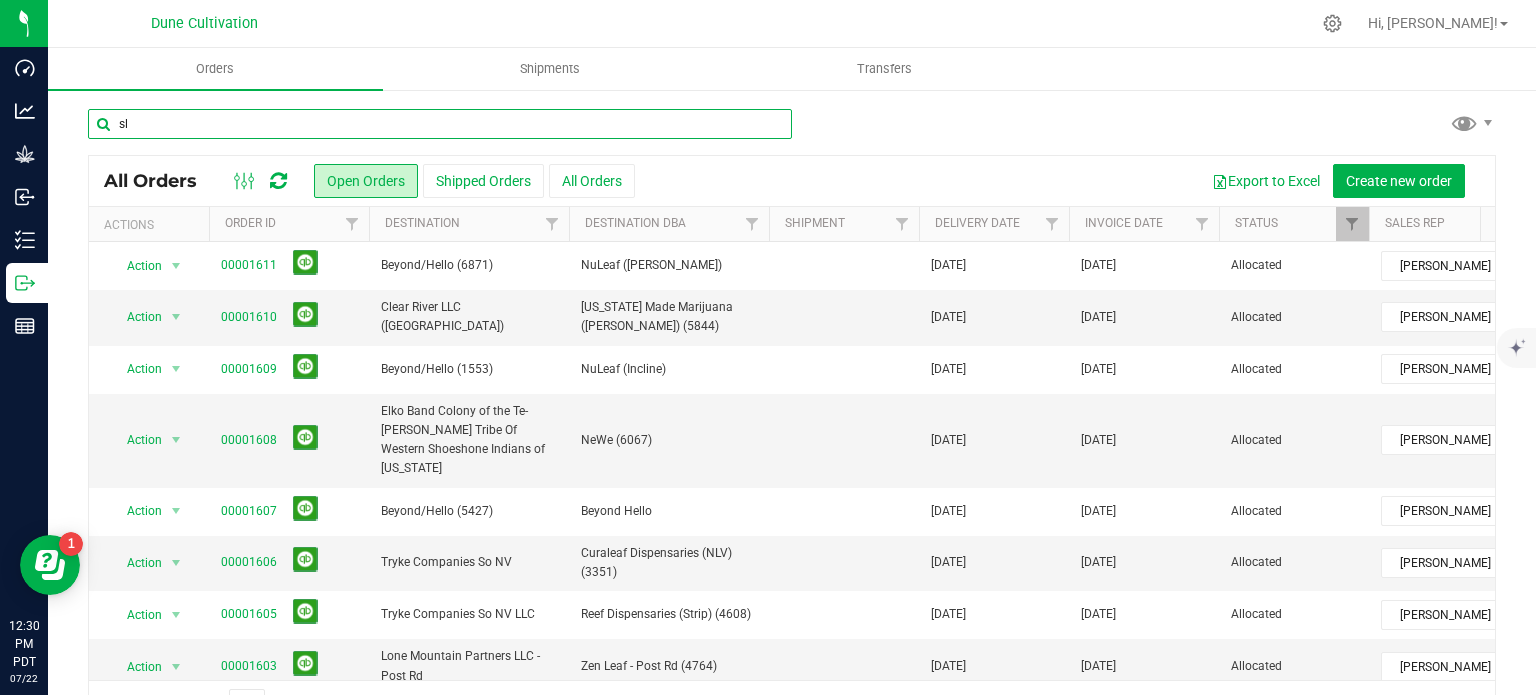 type on "s" 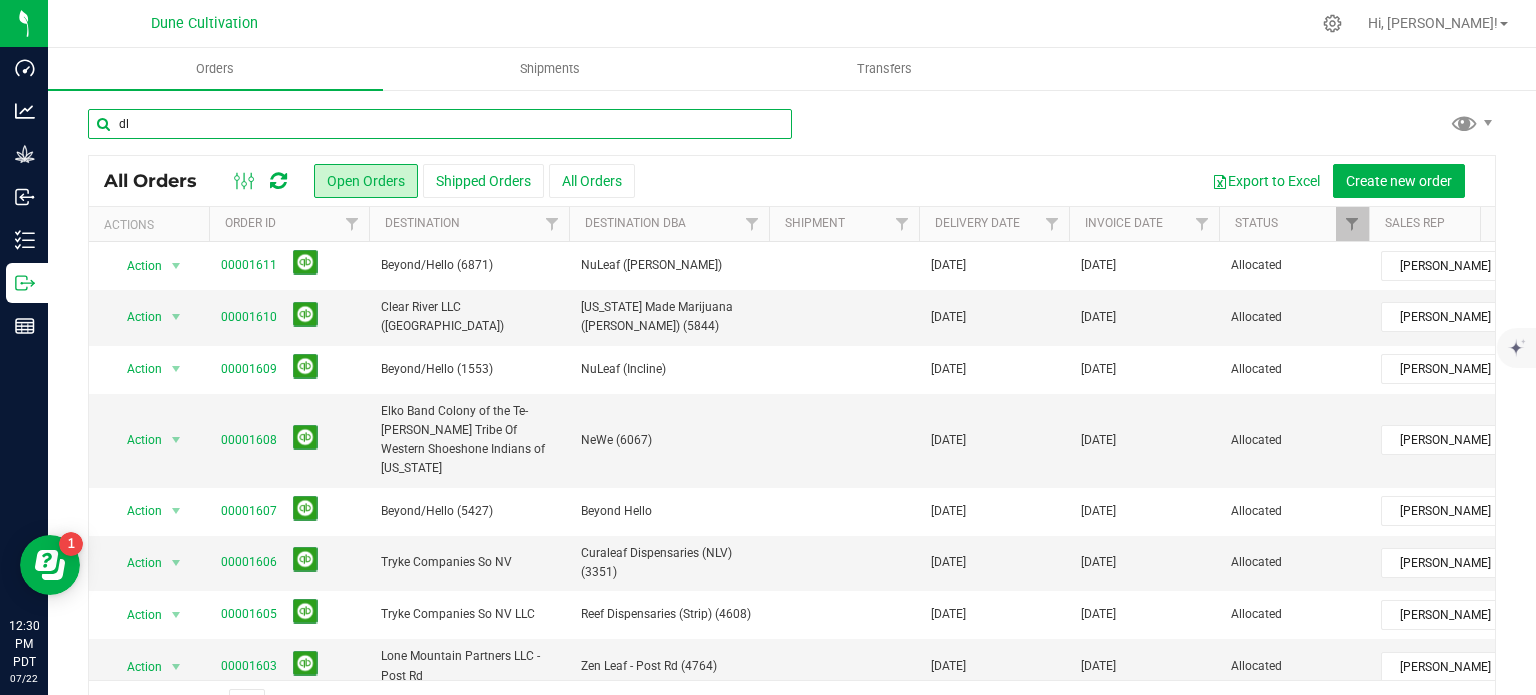 type on "d" 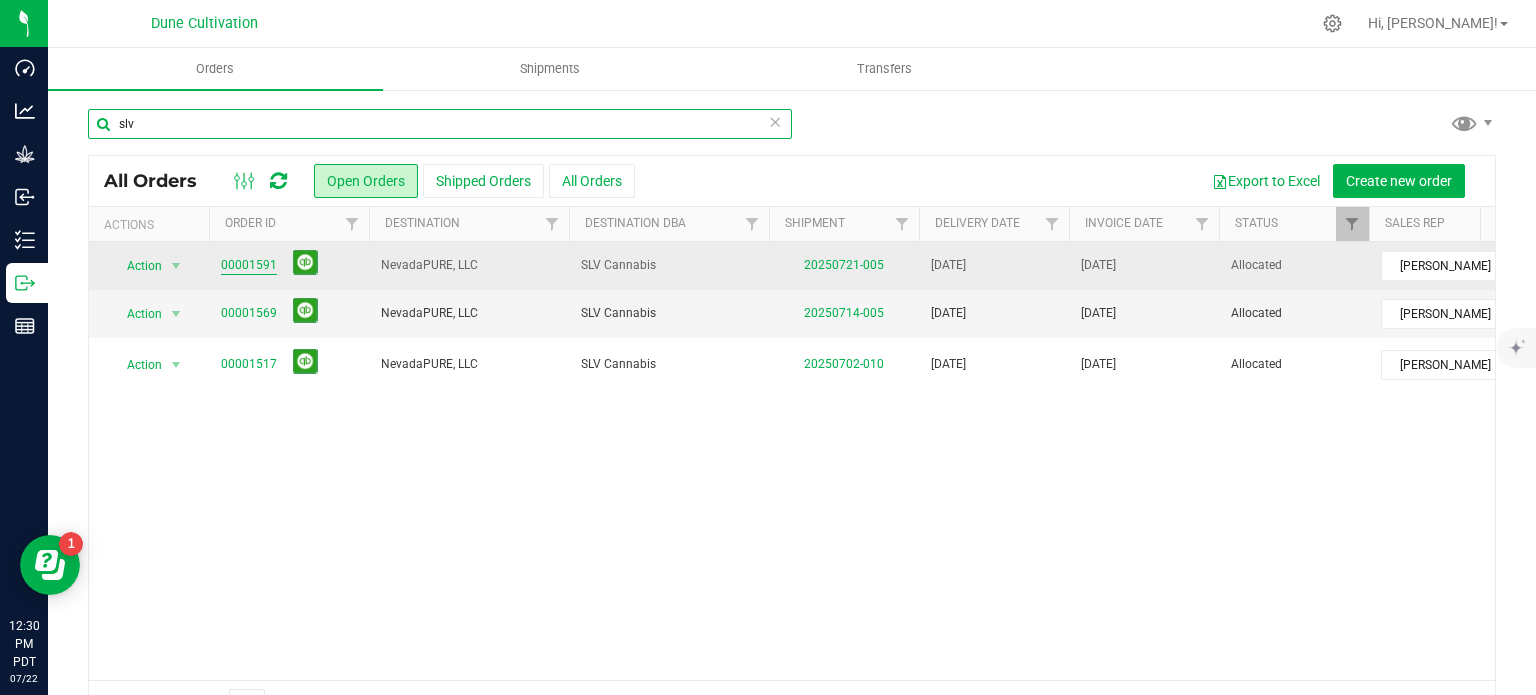 type on "slv" 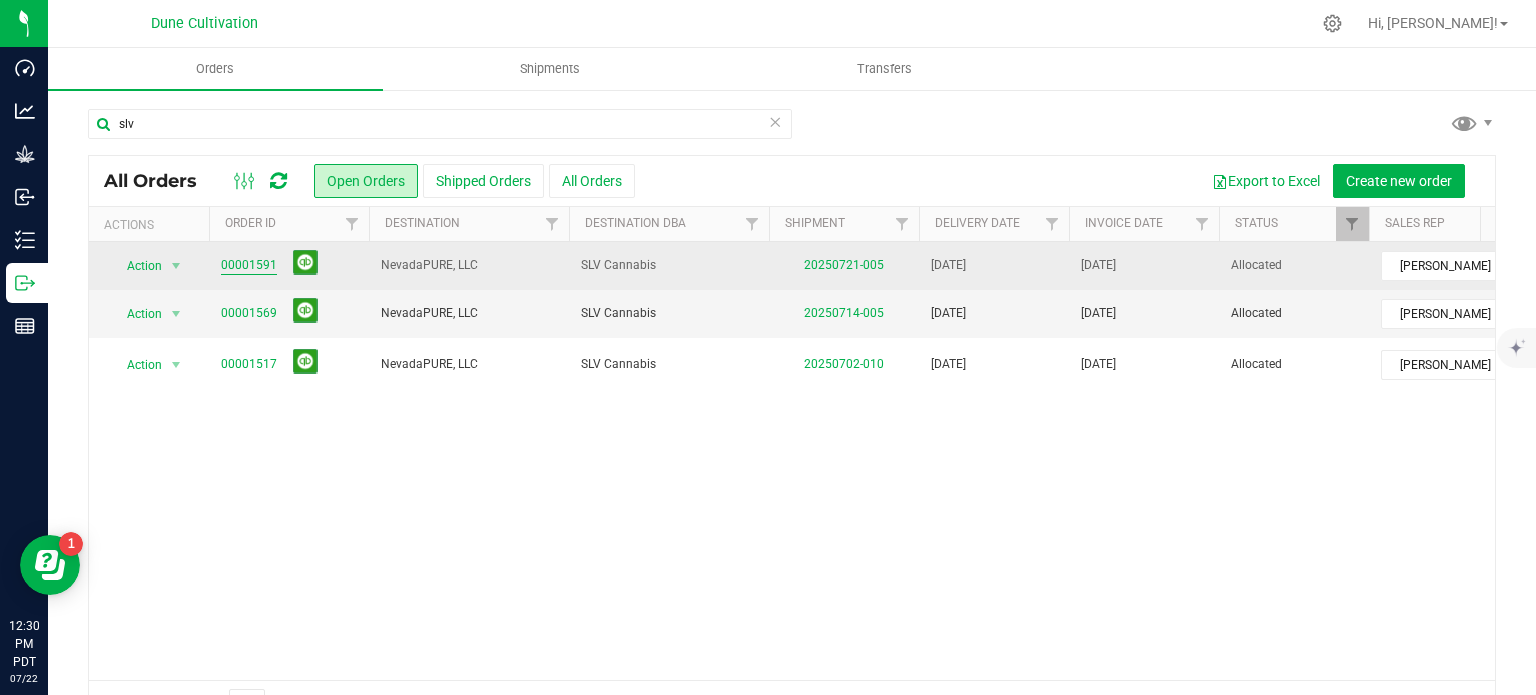 click on "00001591" at bounding box center [249, 265] 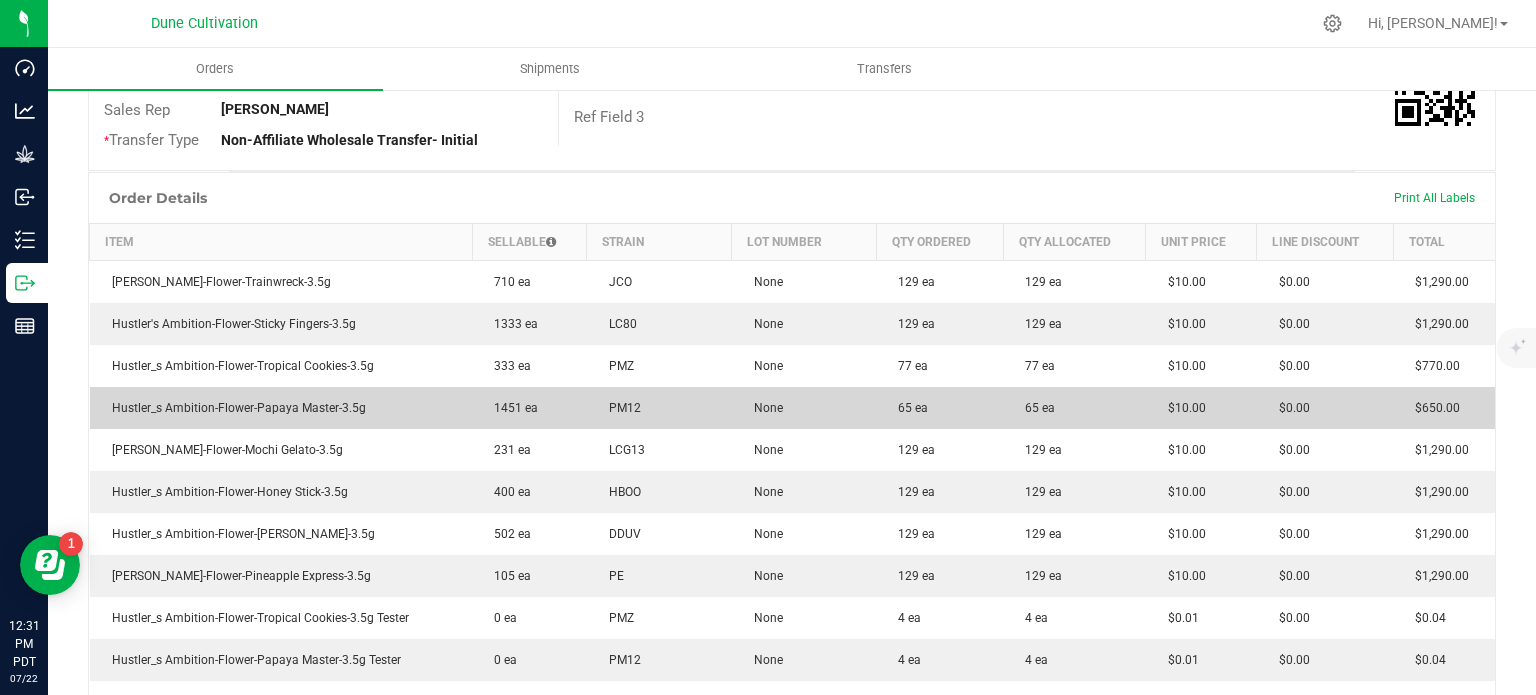 scroll, scrollTop: 431, scrollLeft: 0, axis: vertical 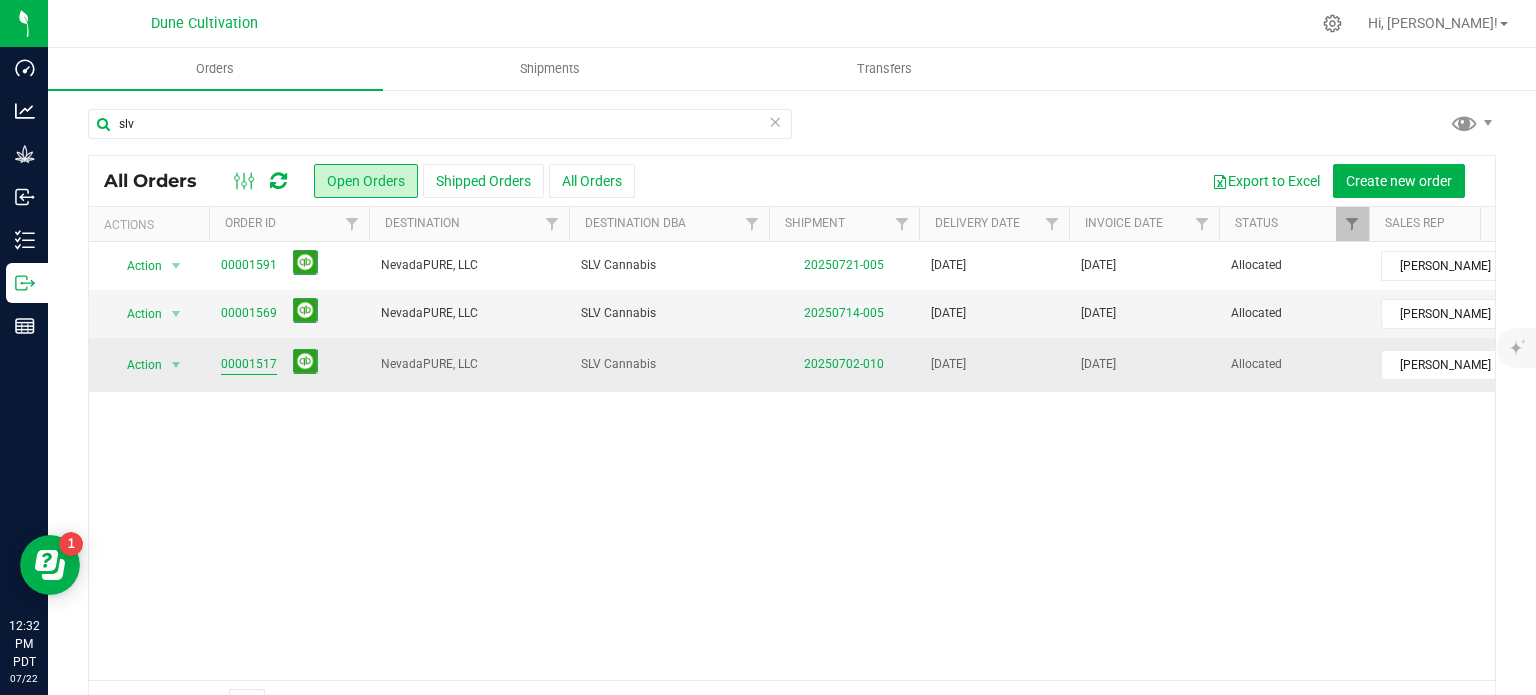 click on "00001517" at bounding box center (249, 364) 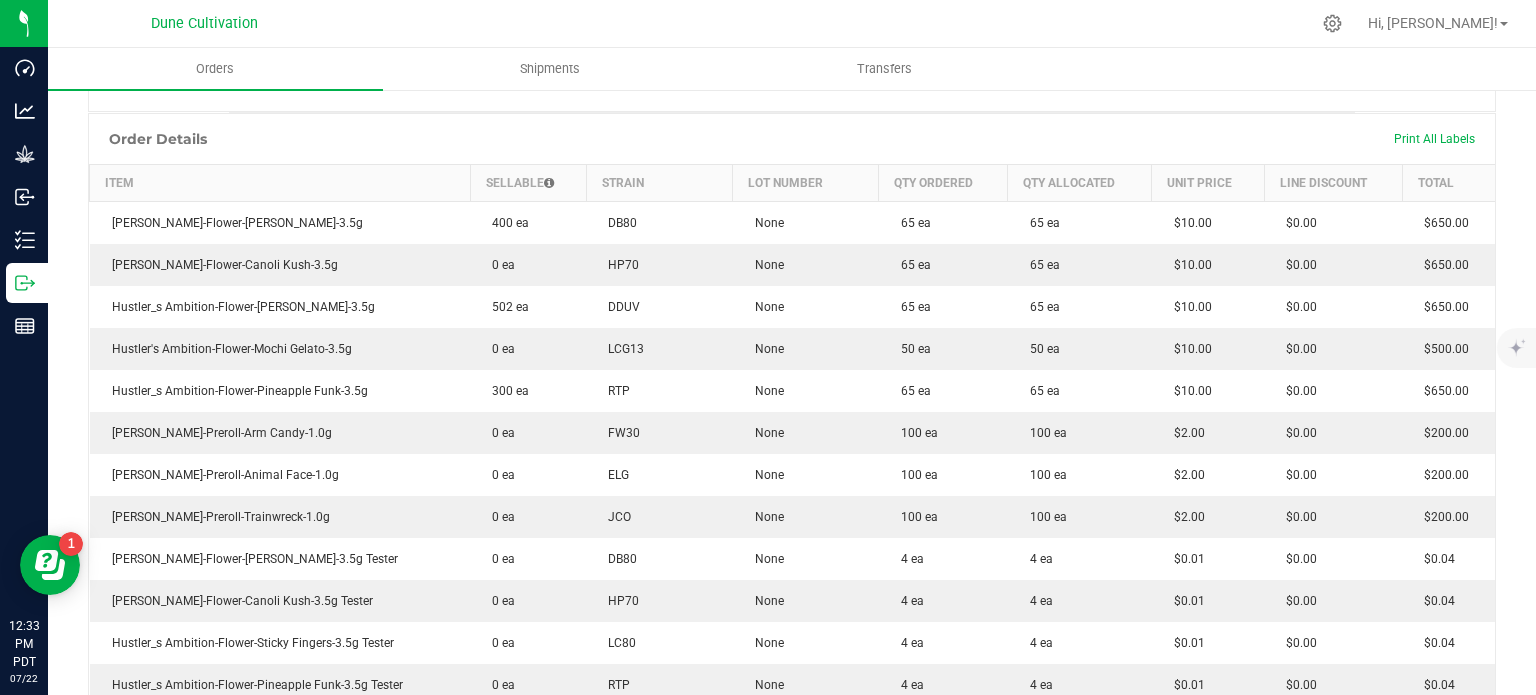 scroll, scrollTop: 492, scrollLeft: 0, axis: vertical 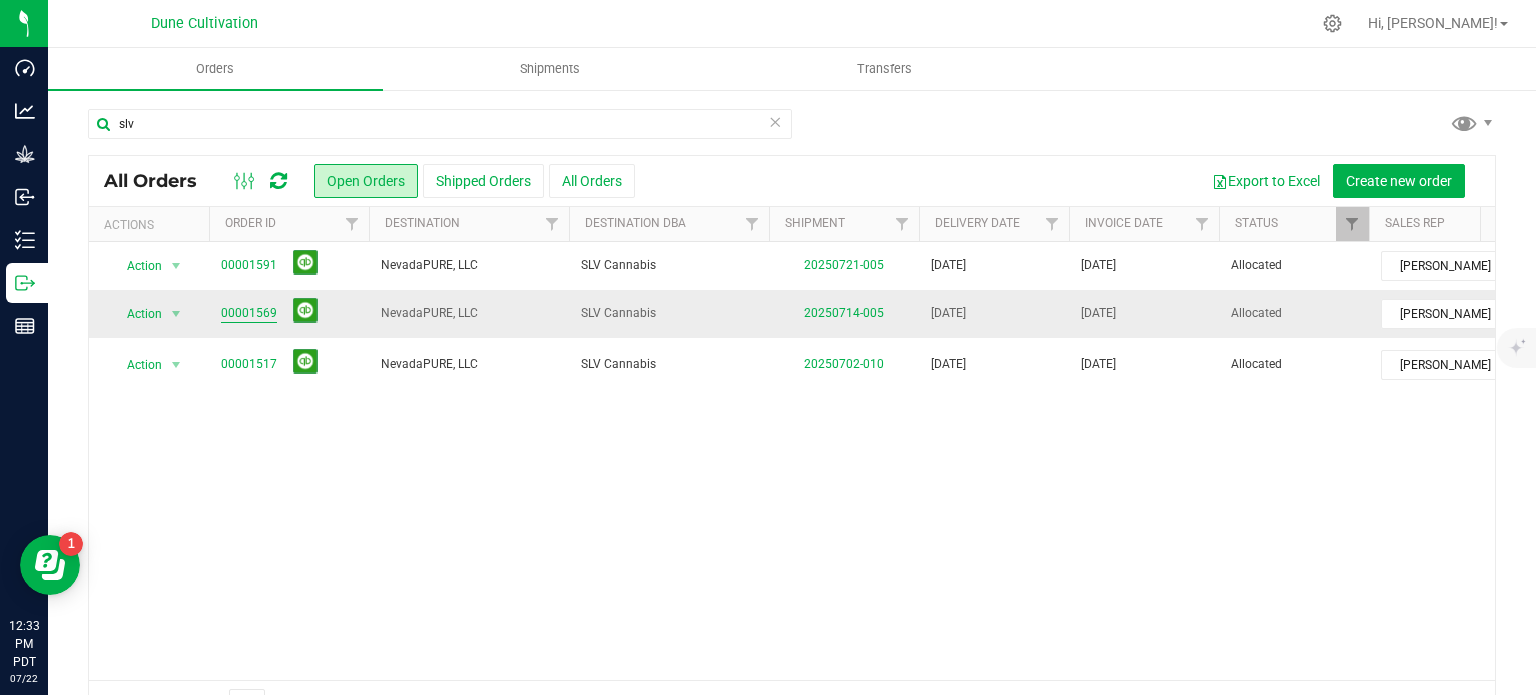 click on "00001569" at bounding box center [249, 313] 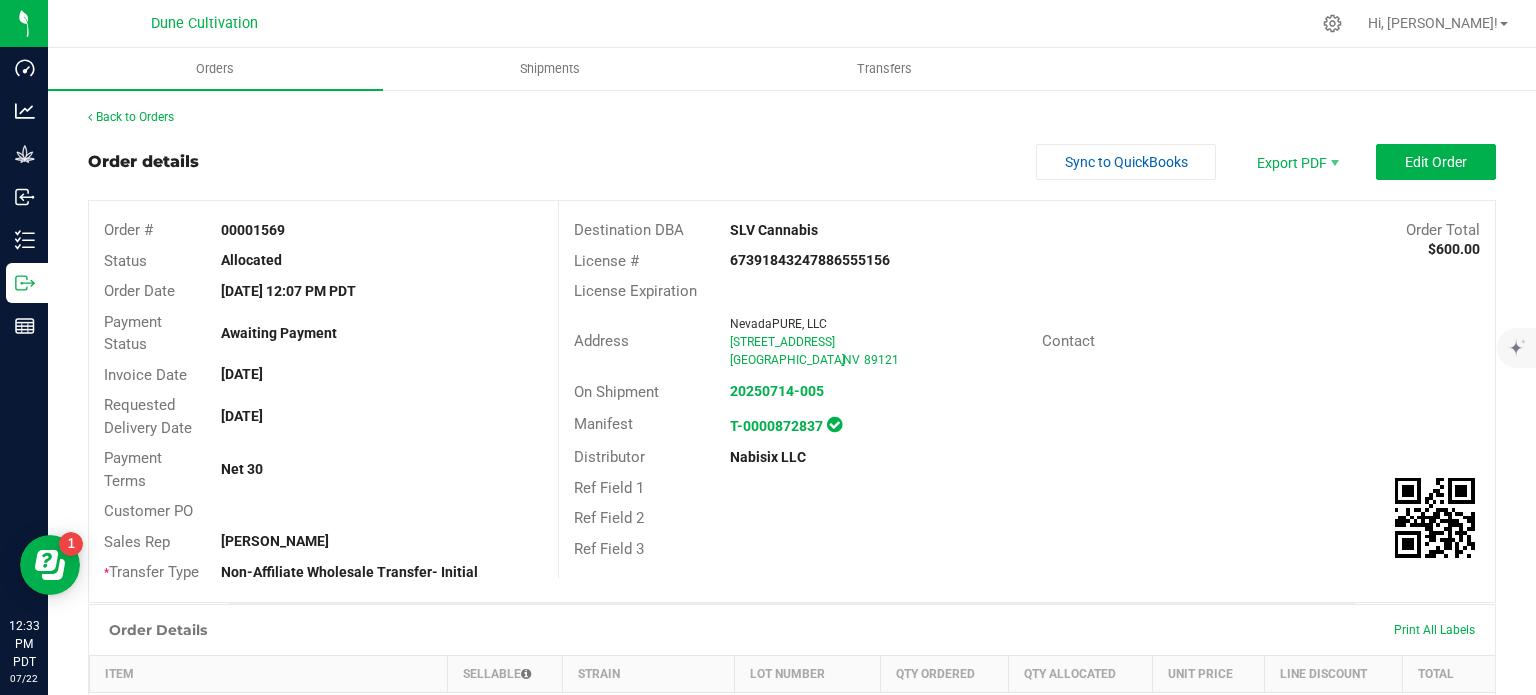 scroll, scrollTop: 470, scrollLeft: 0, axis: vertical 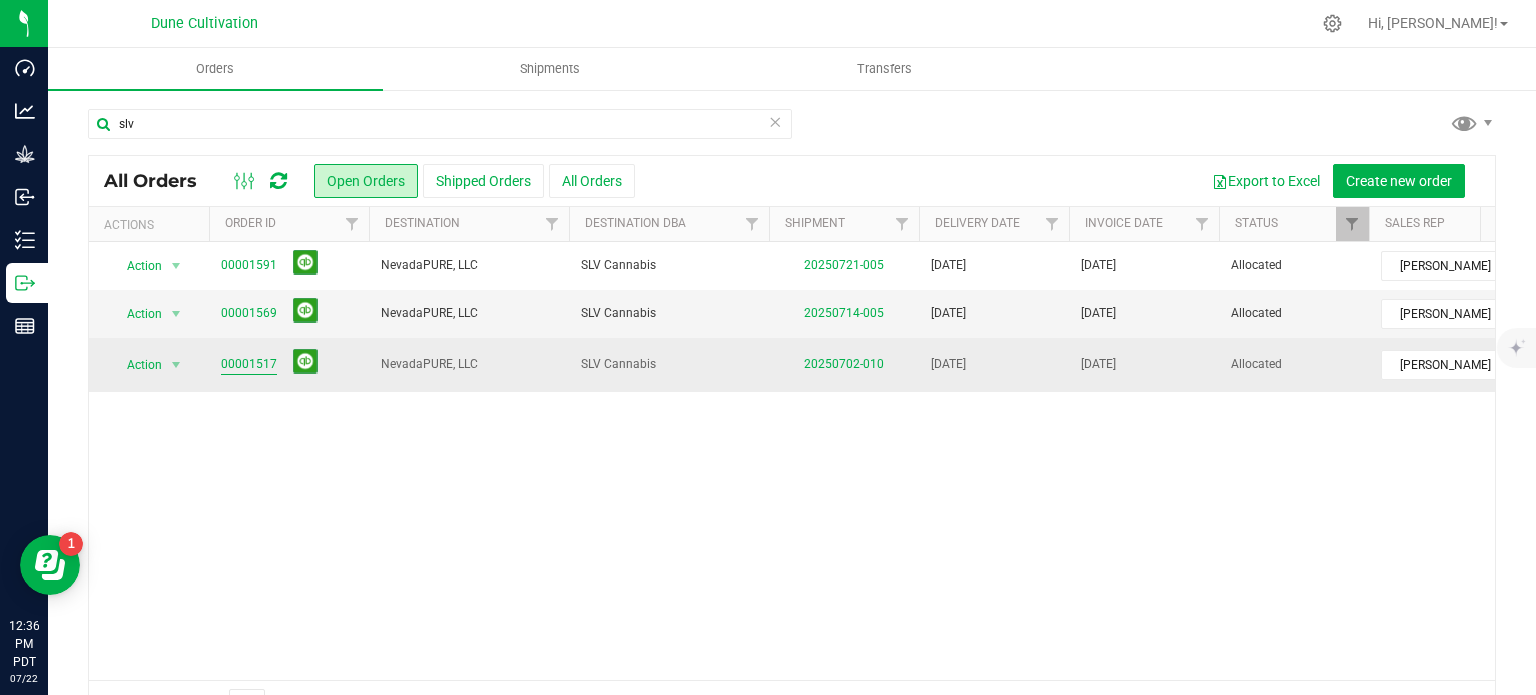 click on "00001517" at bounding box center [249, 364] 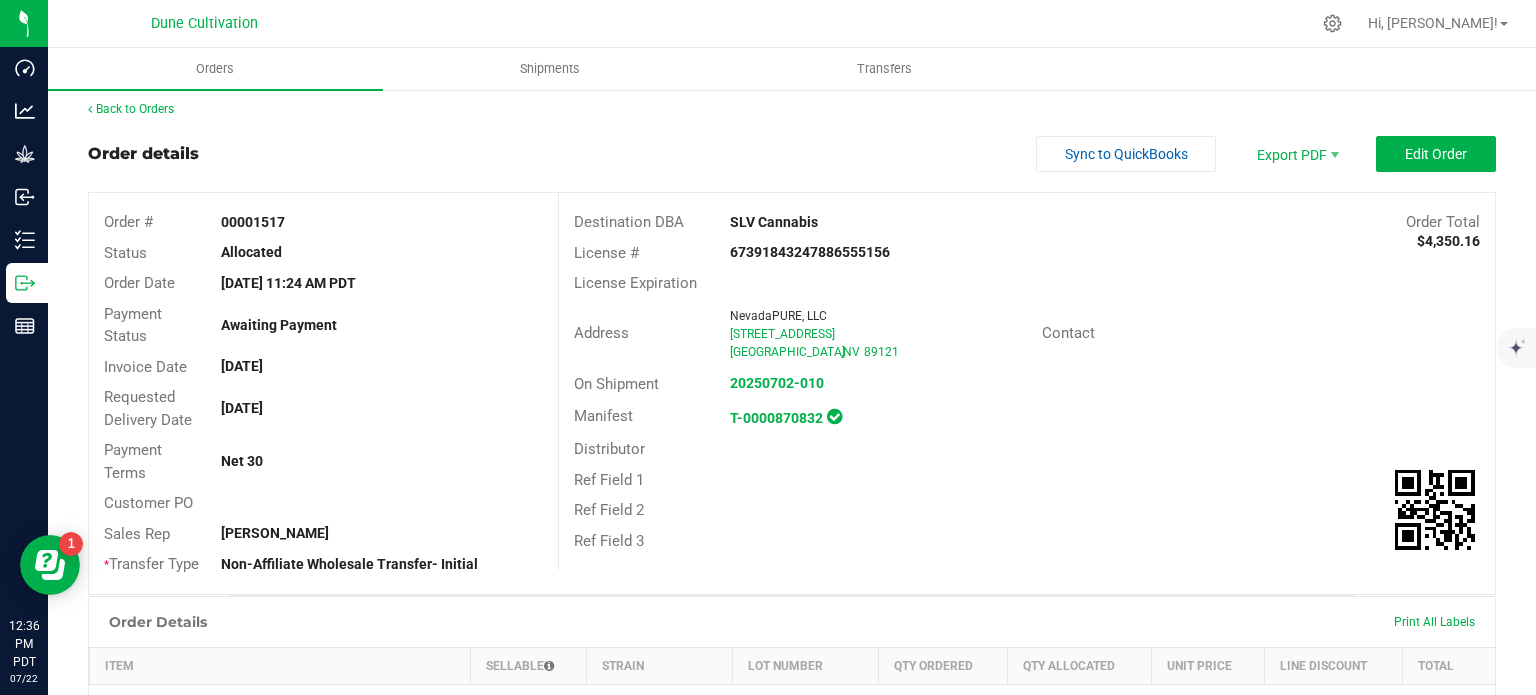 scroll, scrollTop: 7, scrollLeft: 0, axis: vertical 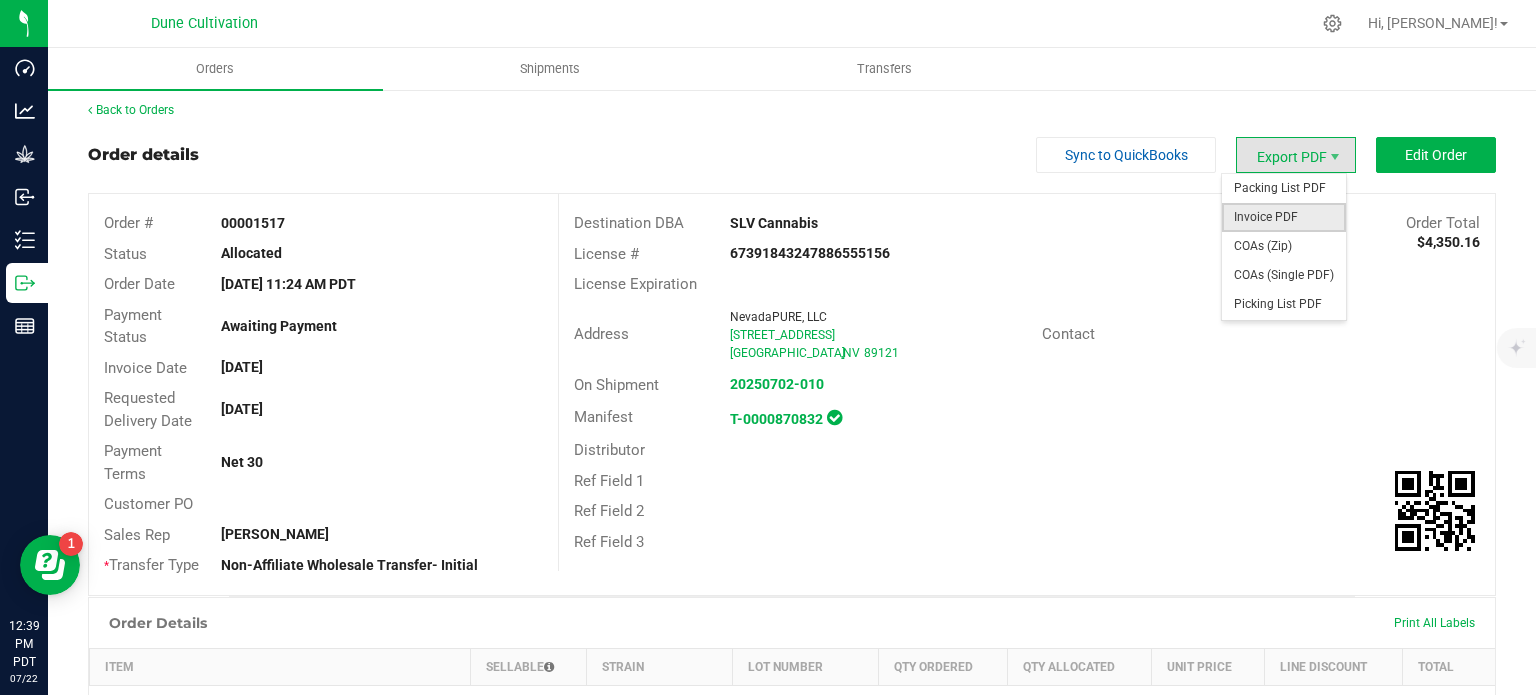 click on "Invoice PDF" at bounding box center (1284, 217) 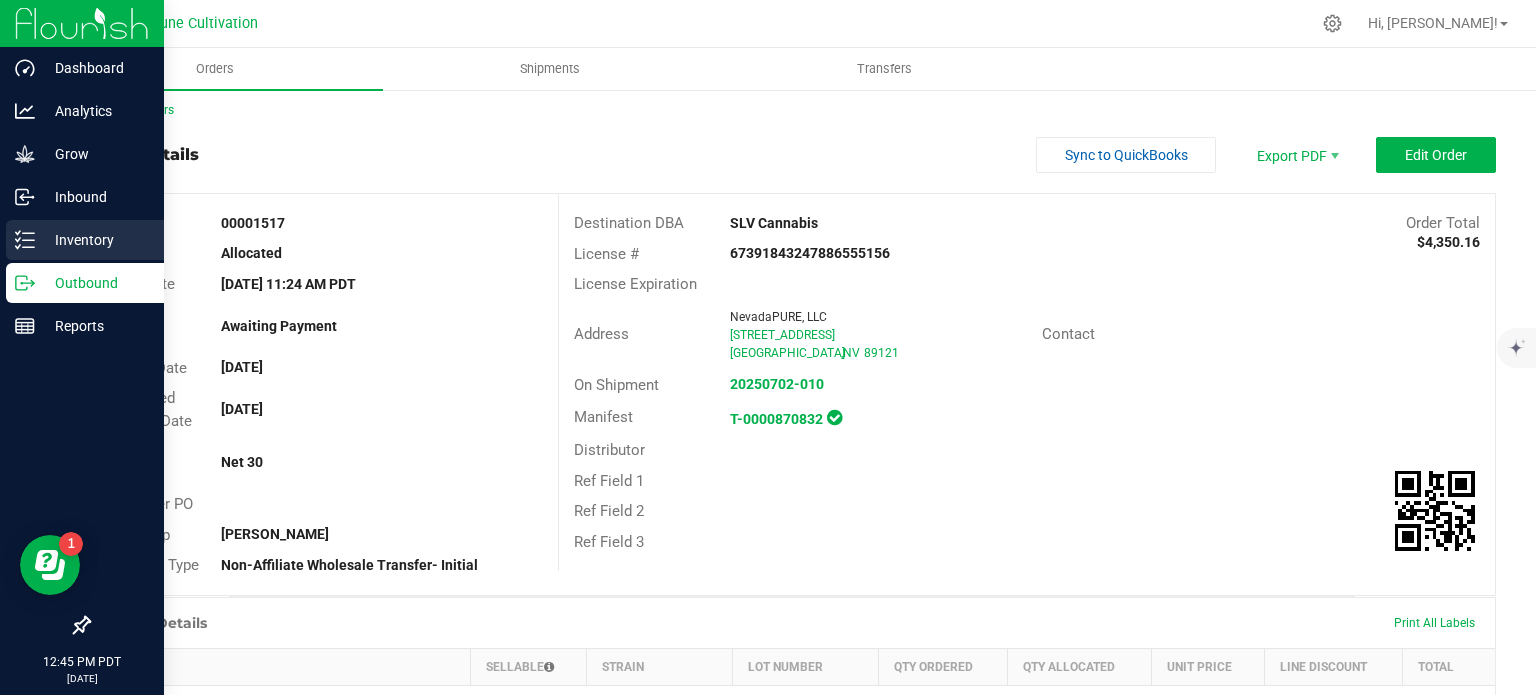 click on "Inventory" at bounding box center (85, 240) 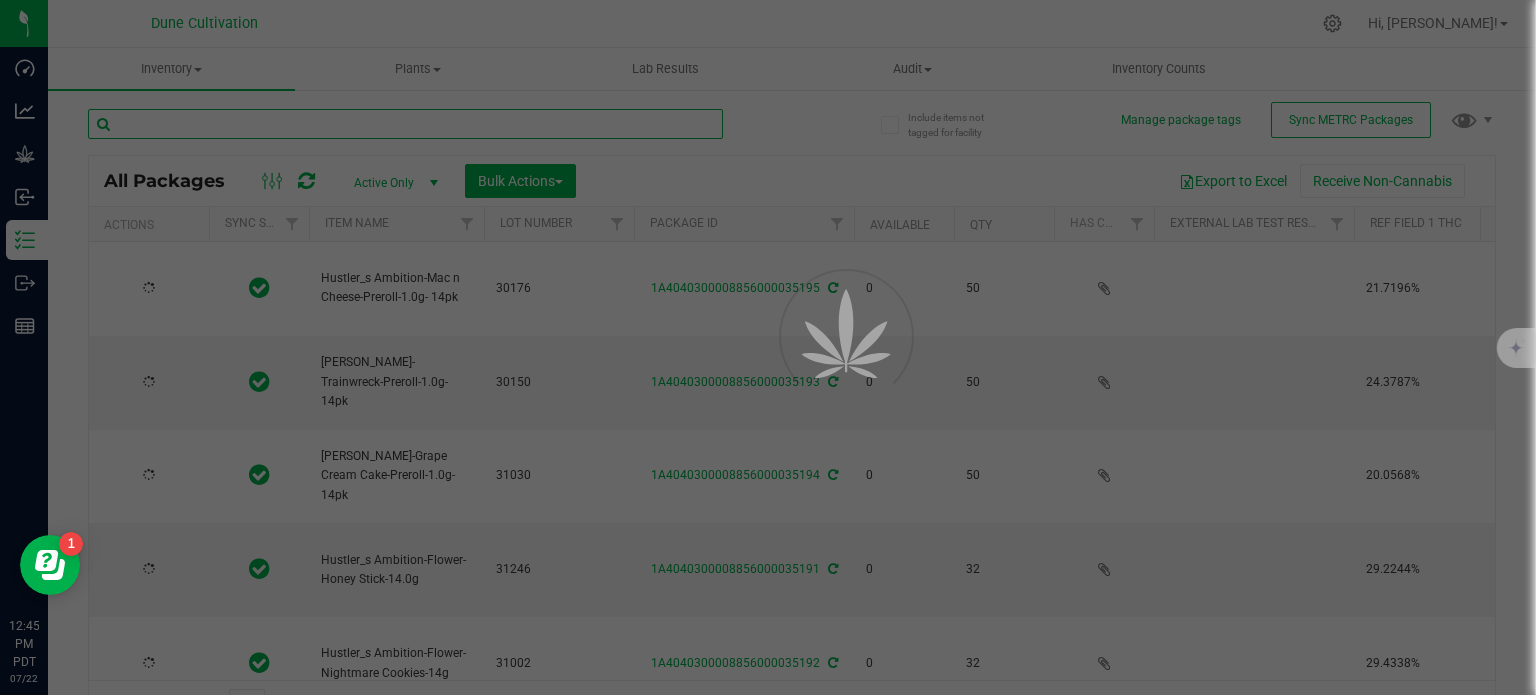 click at bounding box center [405, 124] 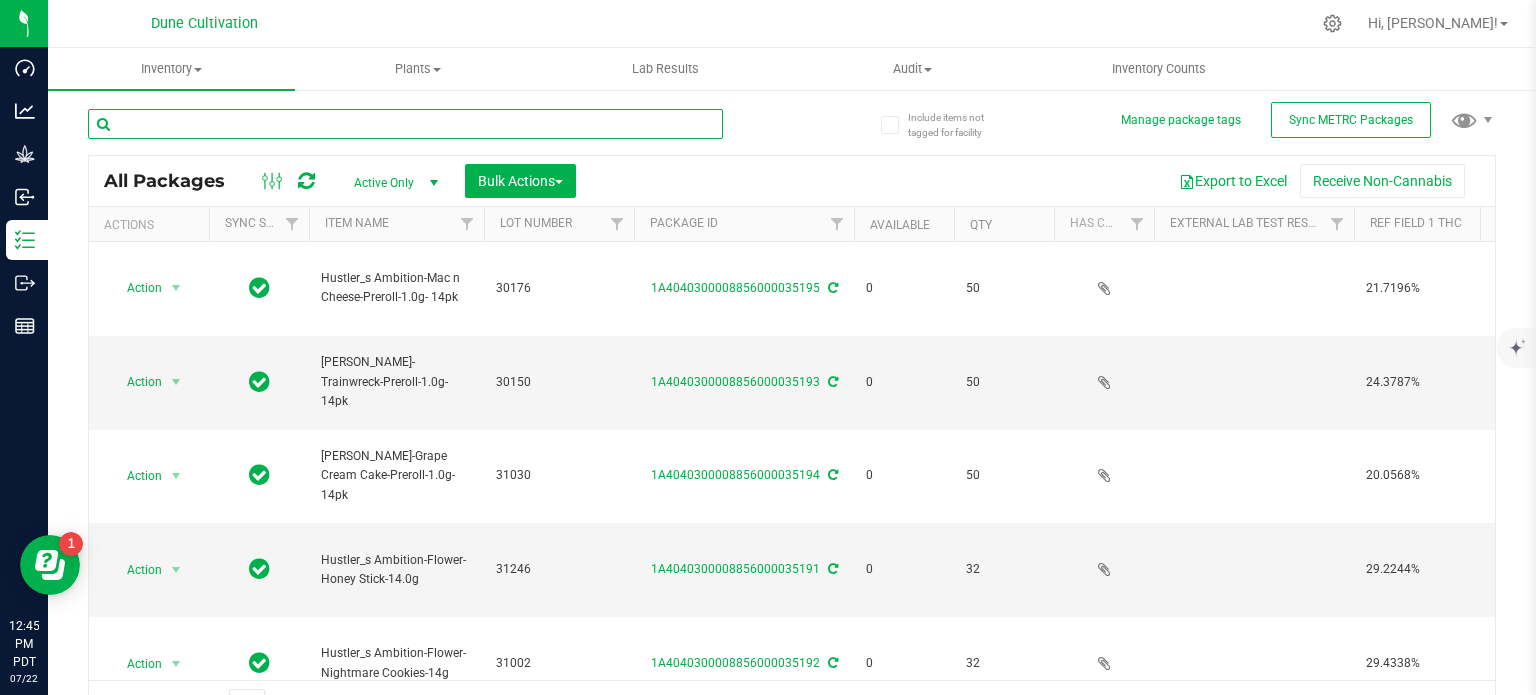 scroll, scrollTop: 7, scrollLeft: 0, axis: vertical 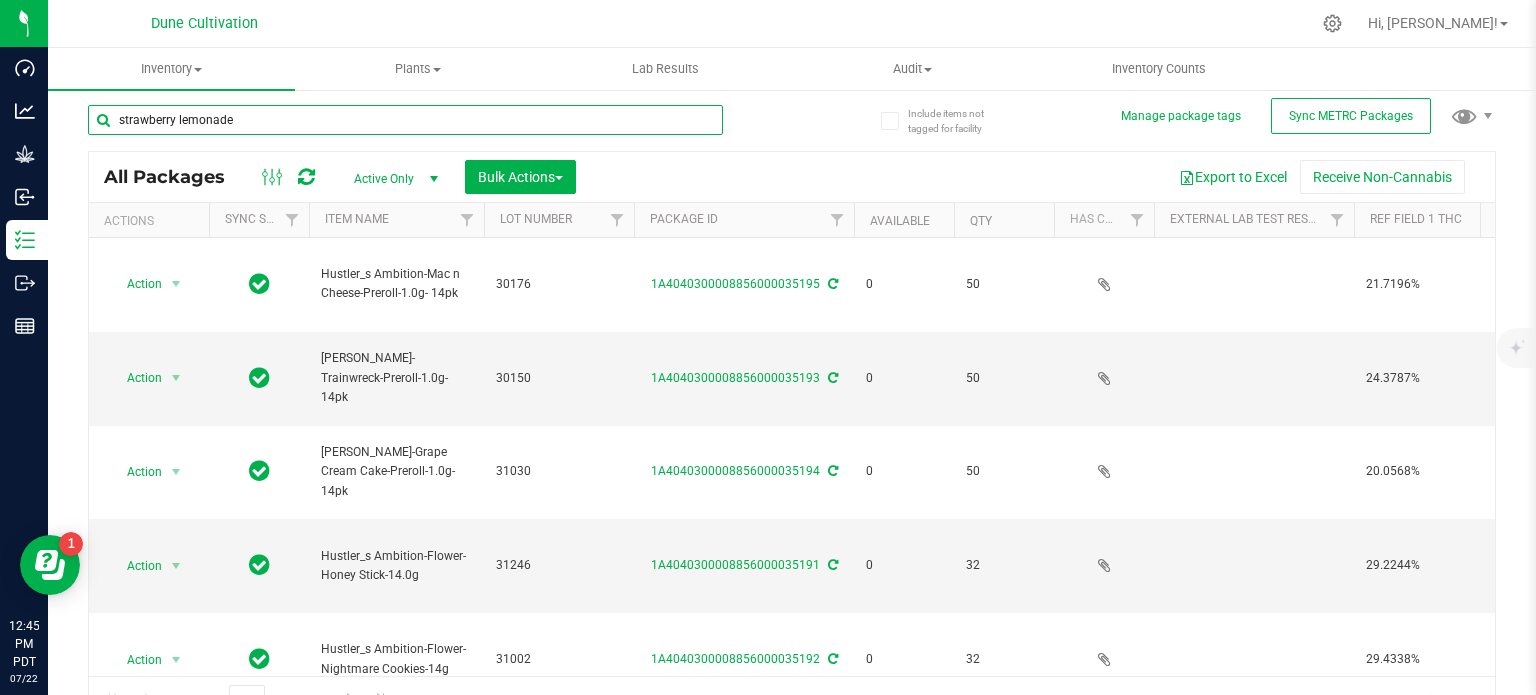 type on "strawberry lemonade" 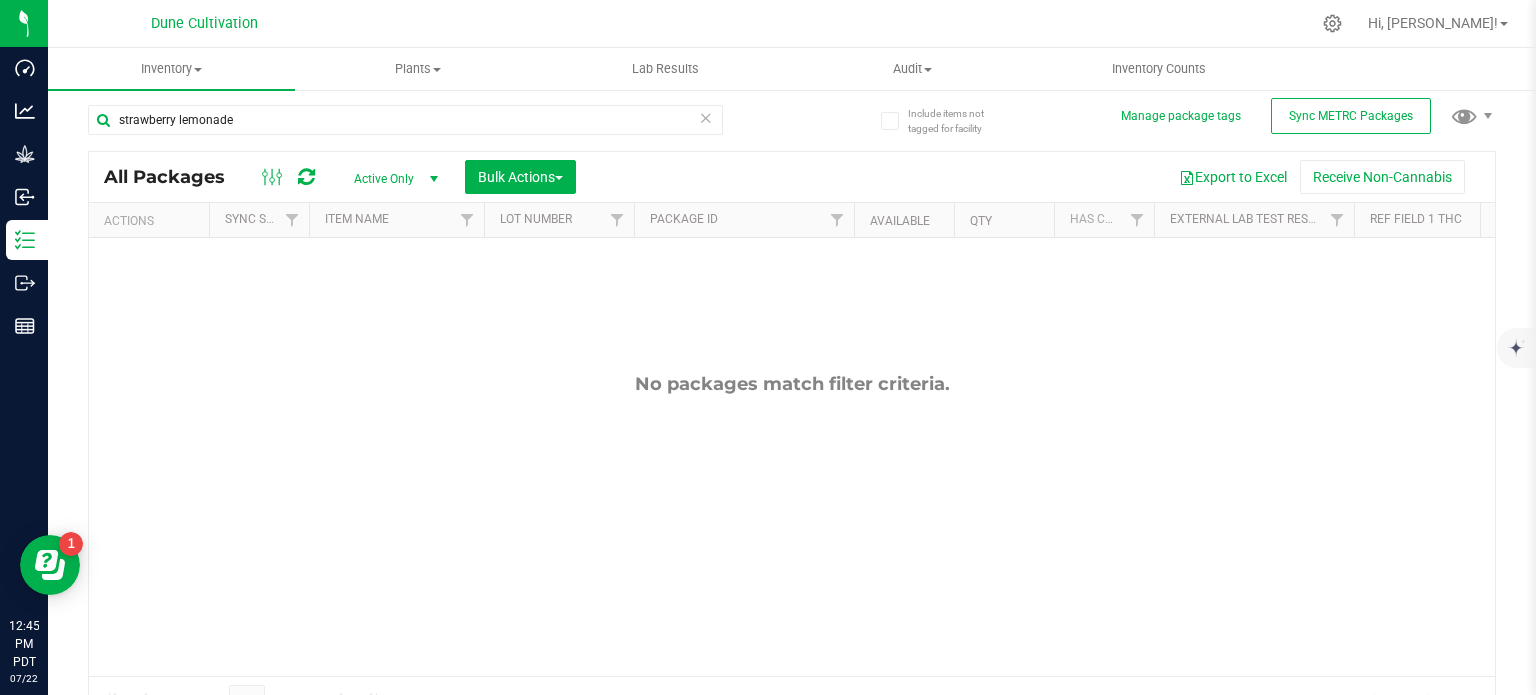 click on "Active Only" at bounding box center [392, 179] 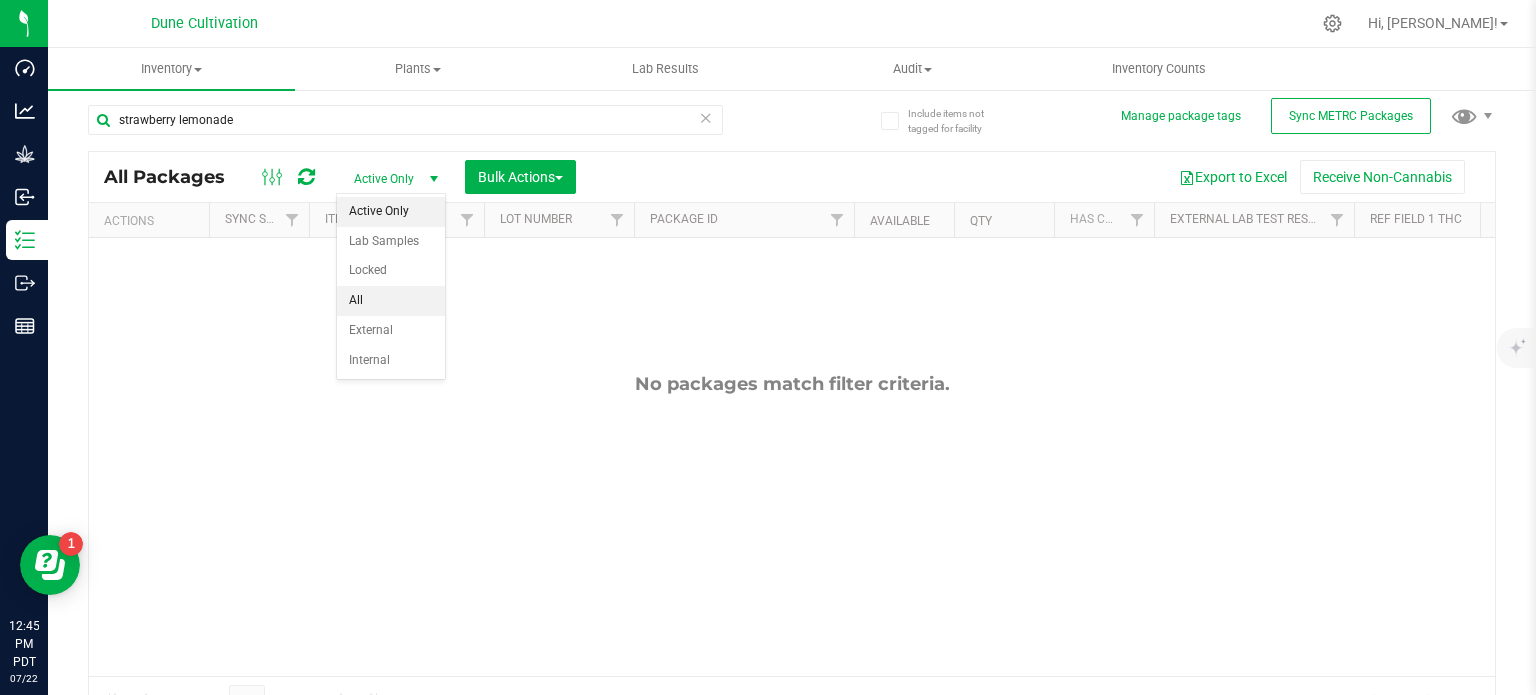 click on "All" at bounding box center (391, 301) 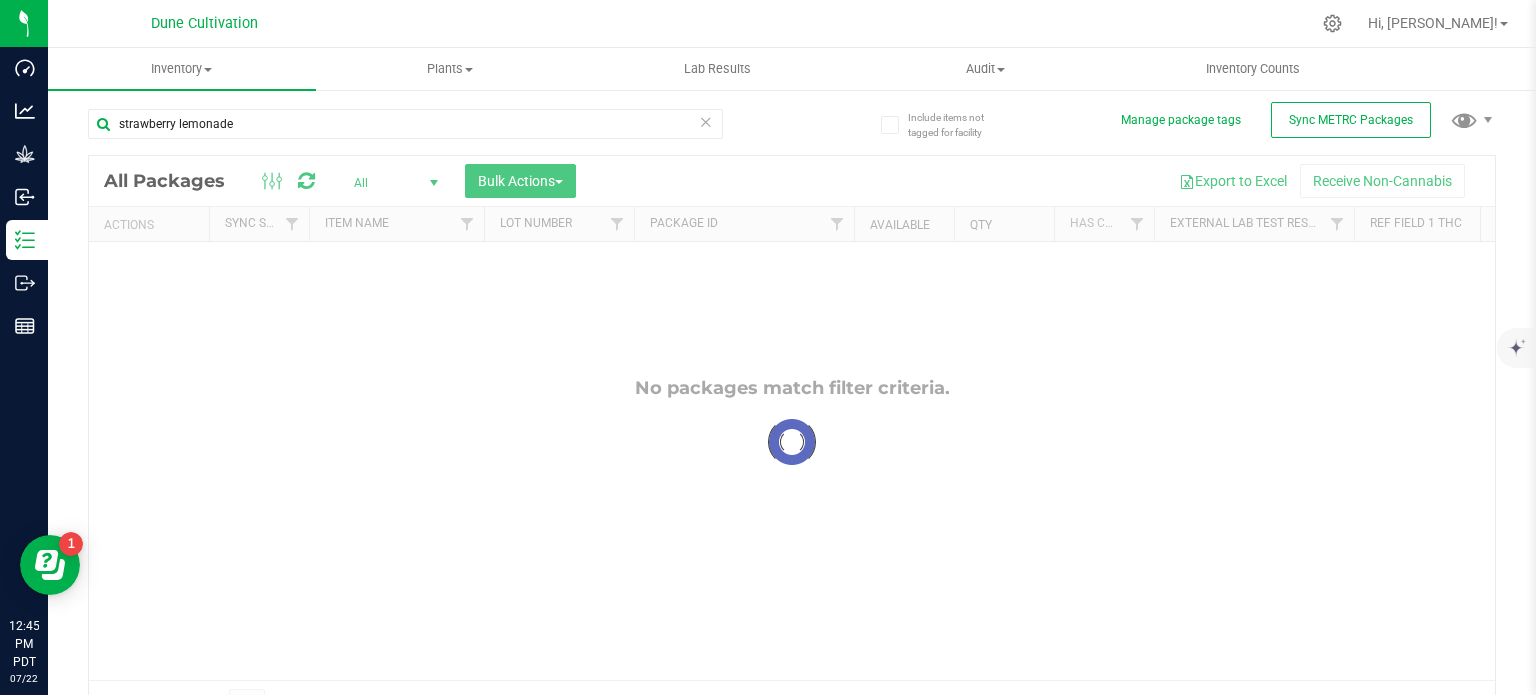 scroll, scrollTop: 7, scrollLeft: 0, axis: vertical 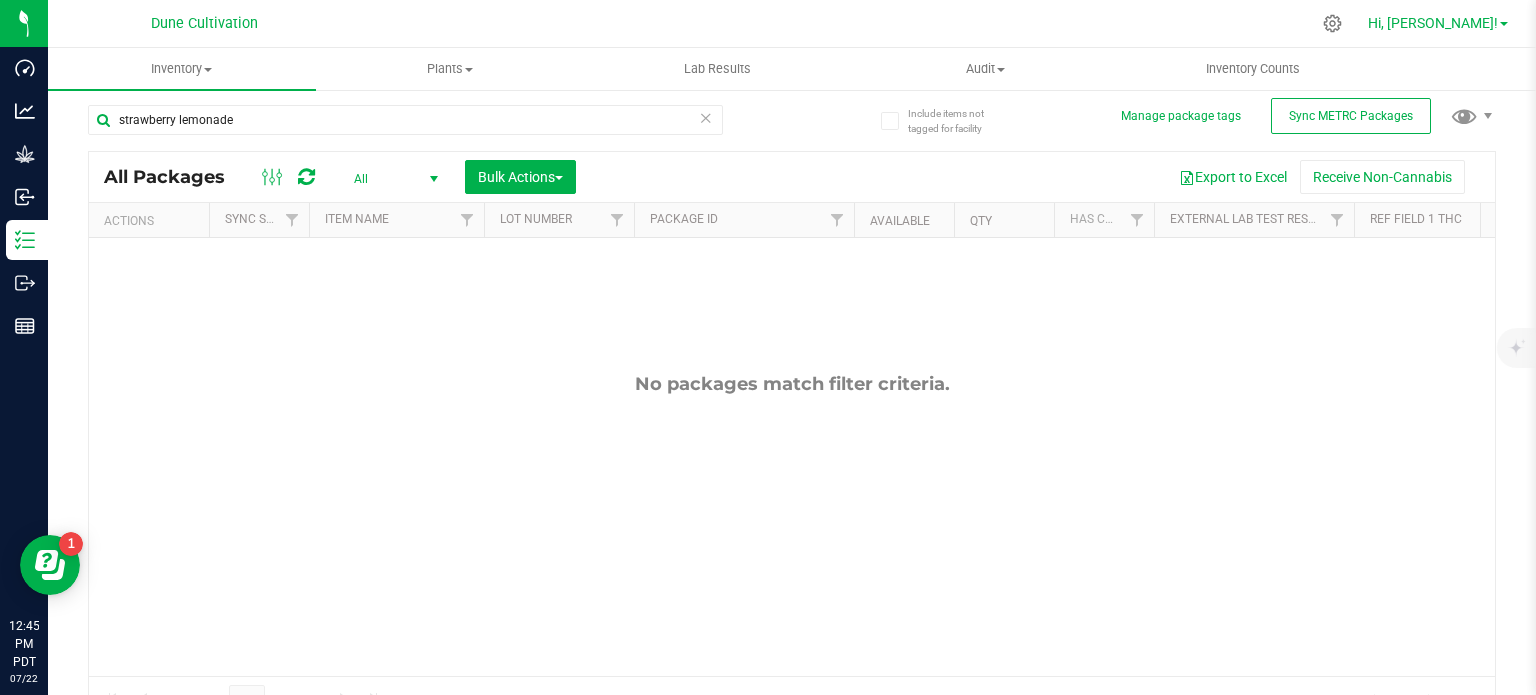 click on "Hi, [PERSON_NAME]!" at bounding box center (1433, 23) 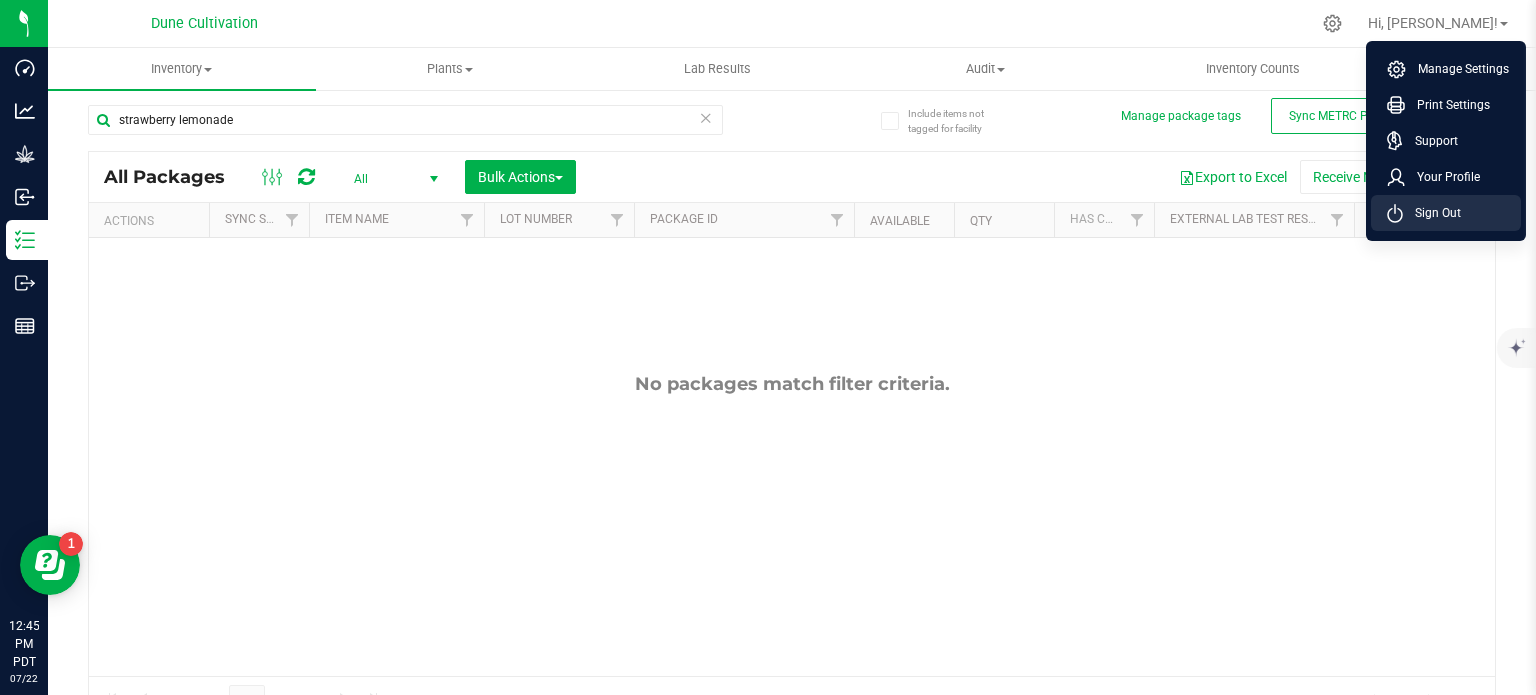 click 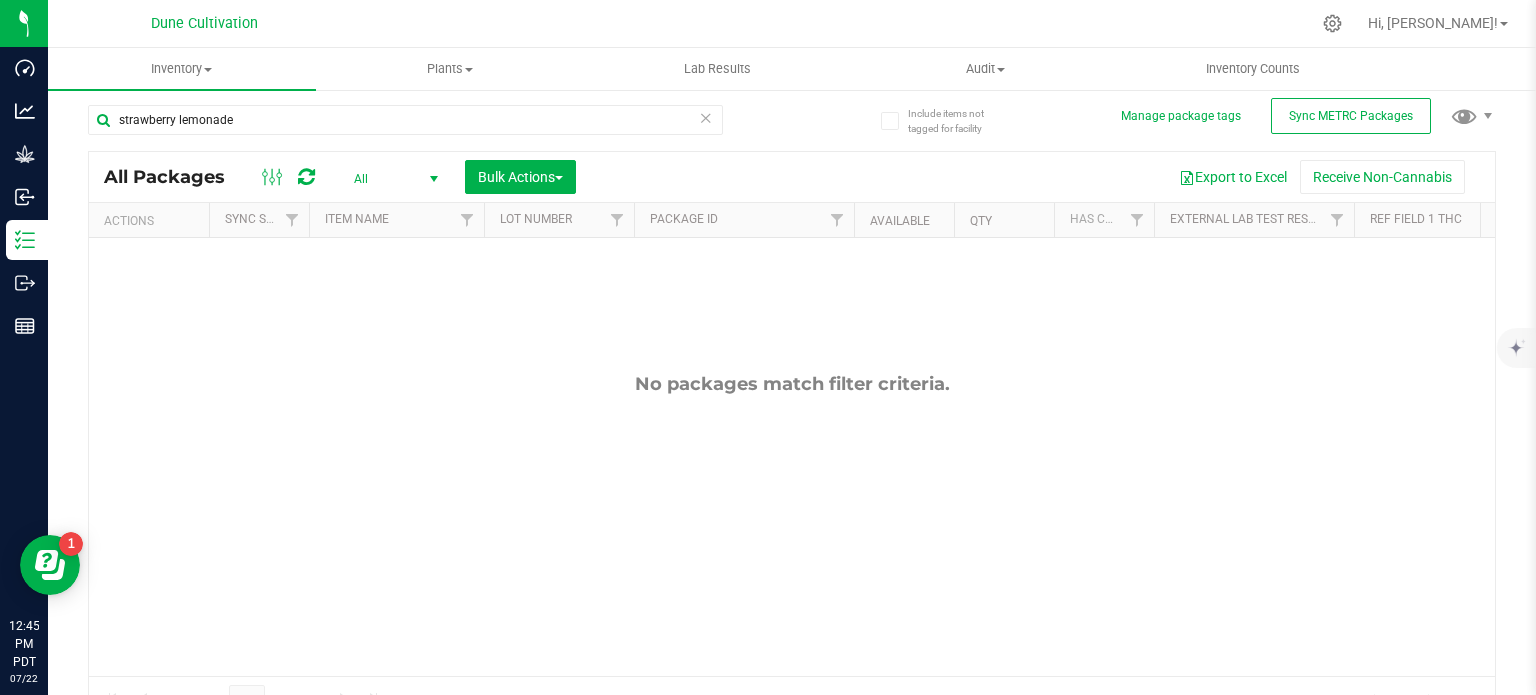 scroll, scrollTop: 0, scrollLeft: 0, axis: both 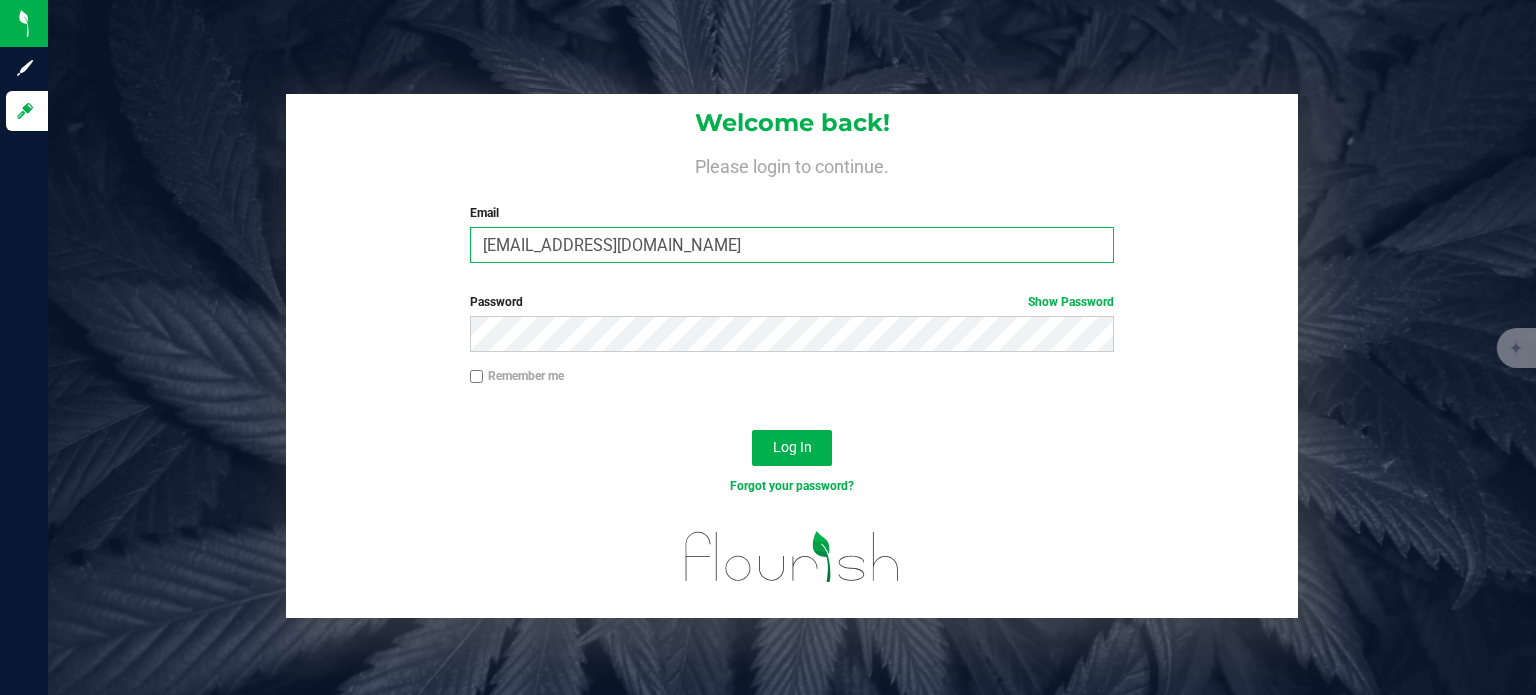 click on "[EMAIL_ADDRESS][DOMAIN_NAME]" at bounding box center [792, 245] 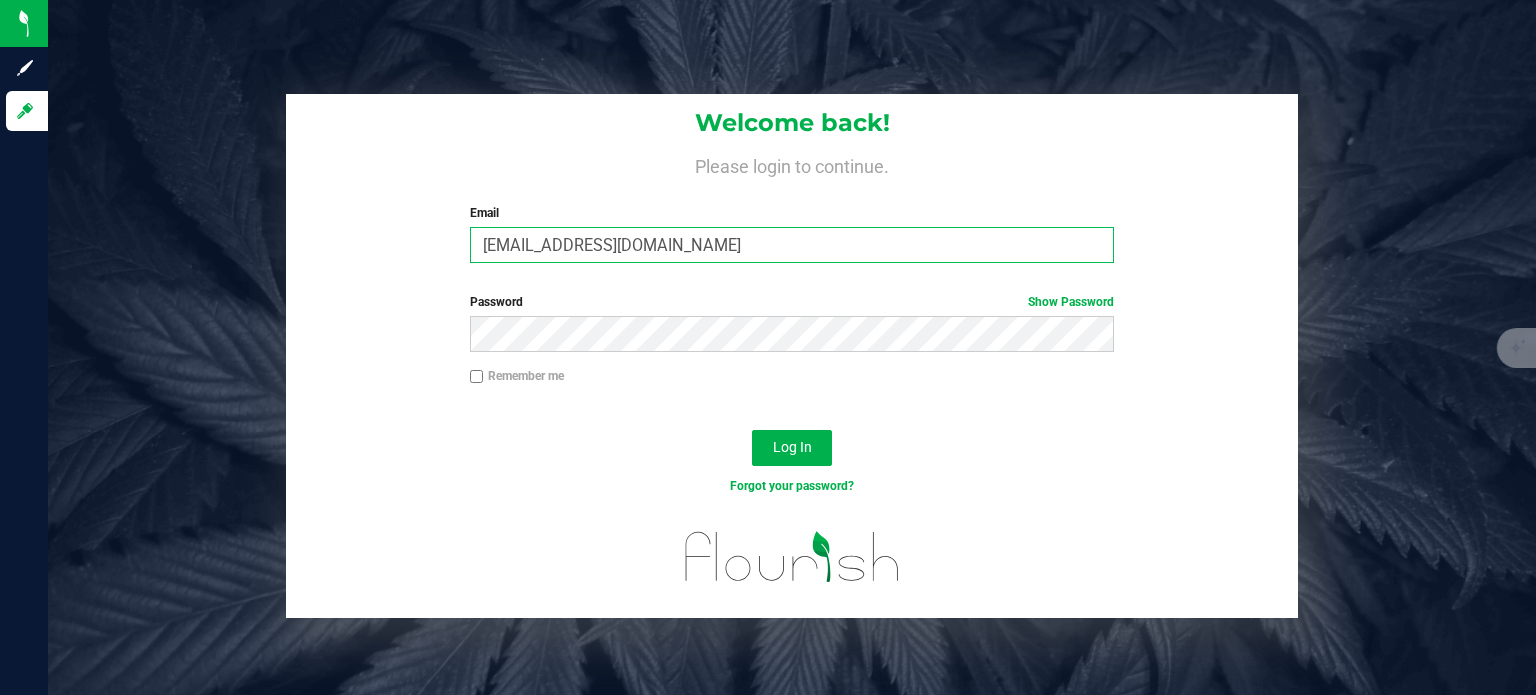 click on "[EMAIL_ADDRESS][DOMAIN_NAME]" at bounding box center (792, 245) 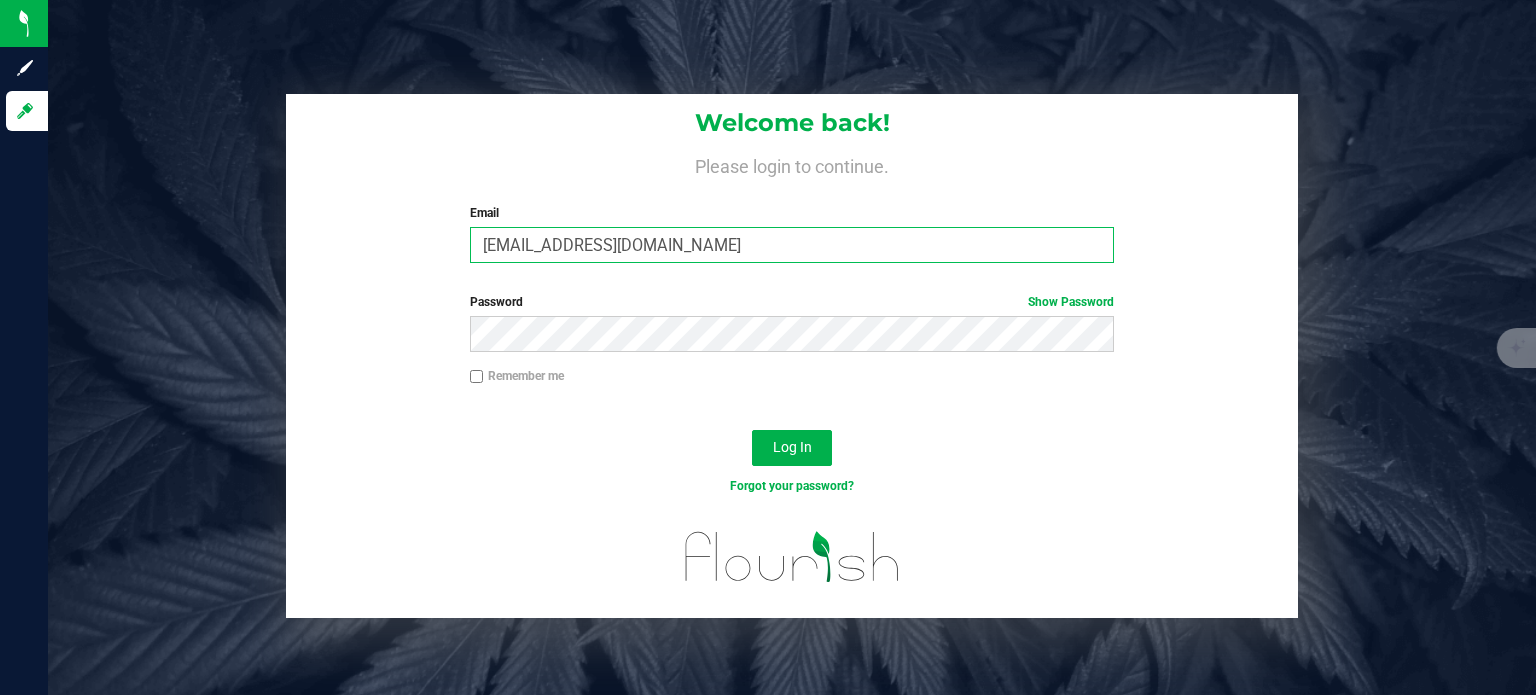 type on "[EMAIL_ADDRESS][PERSON_NAME][DOMAIN_NAME]" 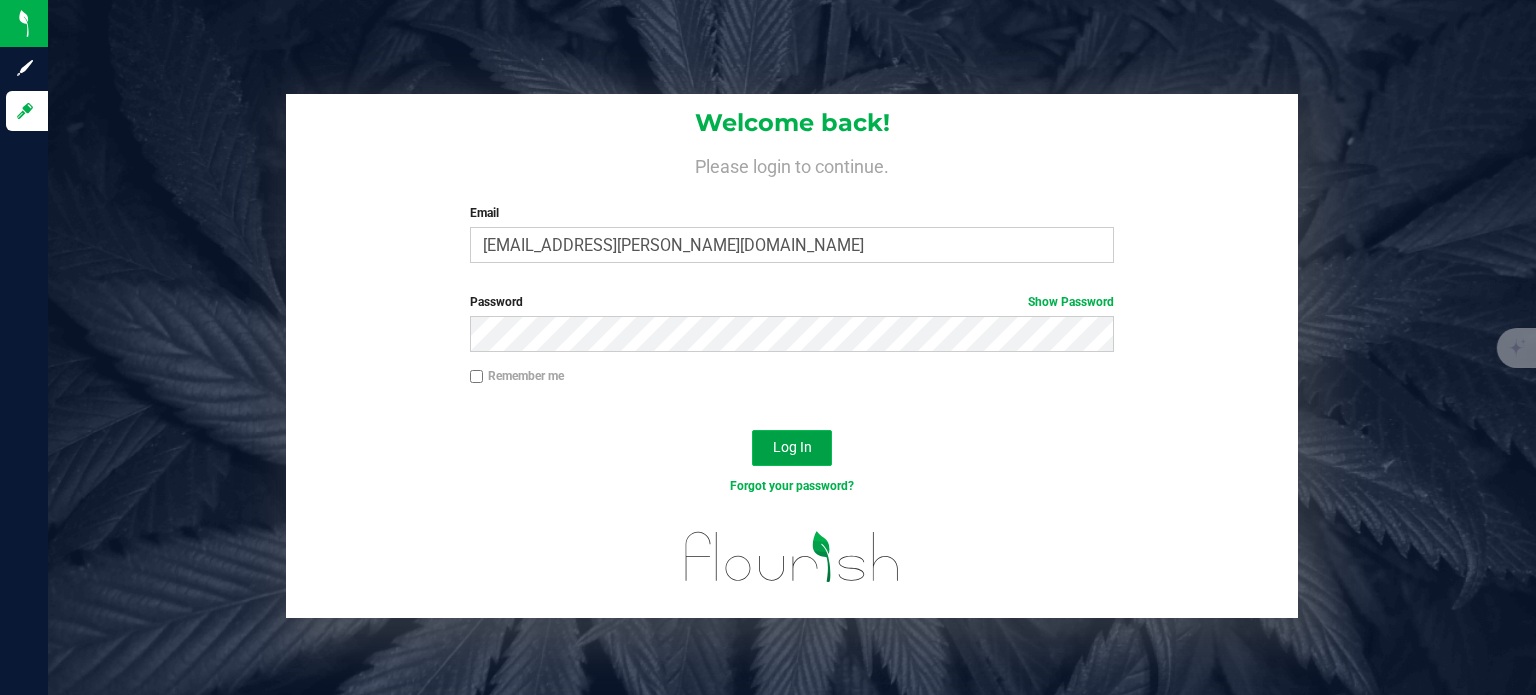 click on "Log In" at bounding box center (792, 448) 